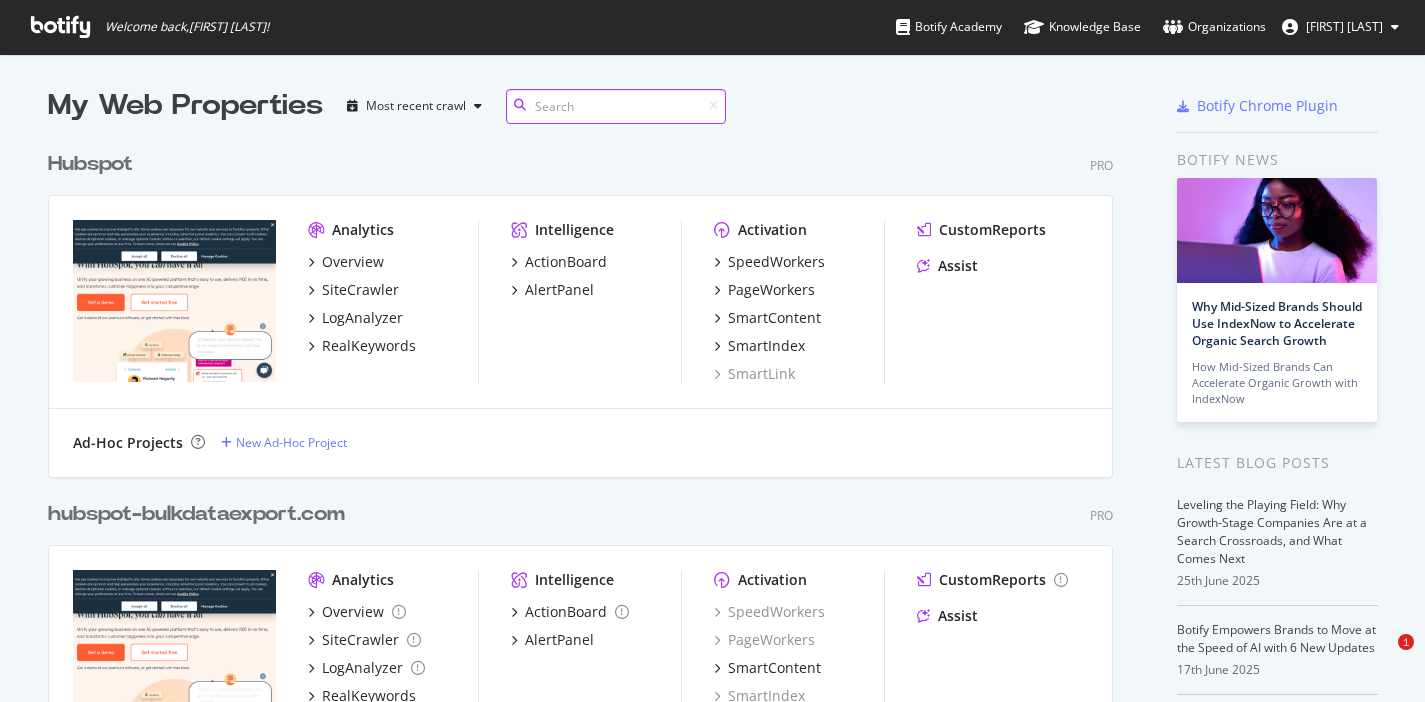 scroll, scrollTop: 0, scrollLeft: 0, axis: both 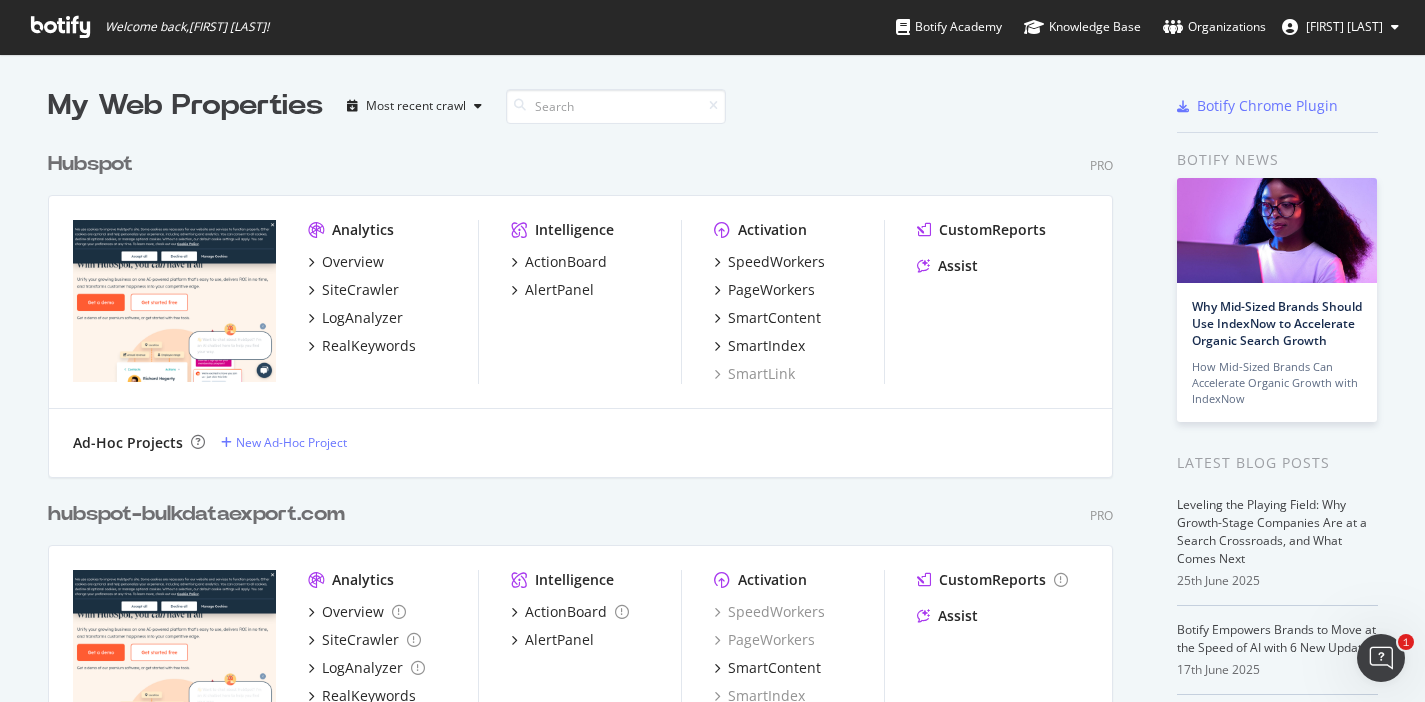 click on "Hubspot" at bounding box center (90, 164) 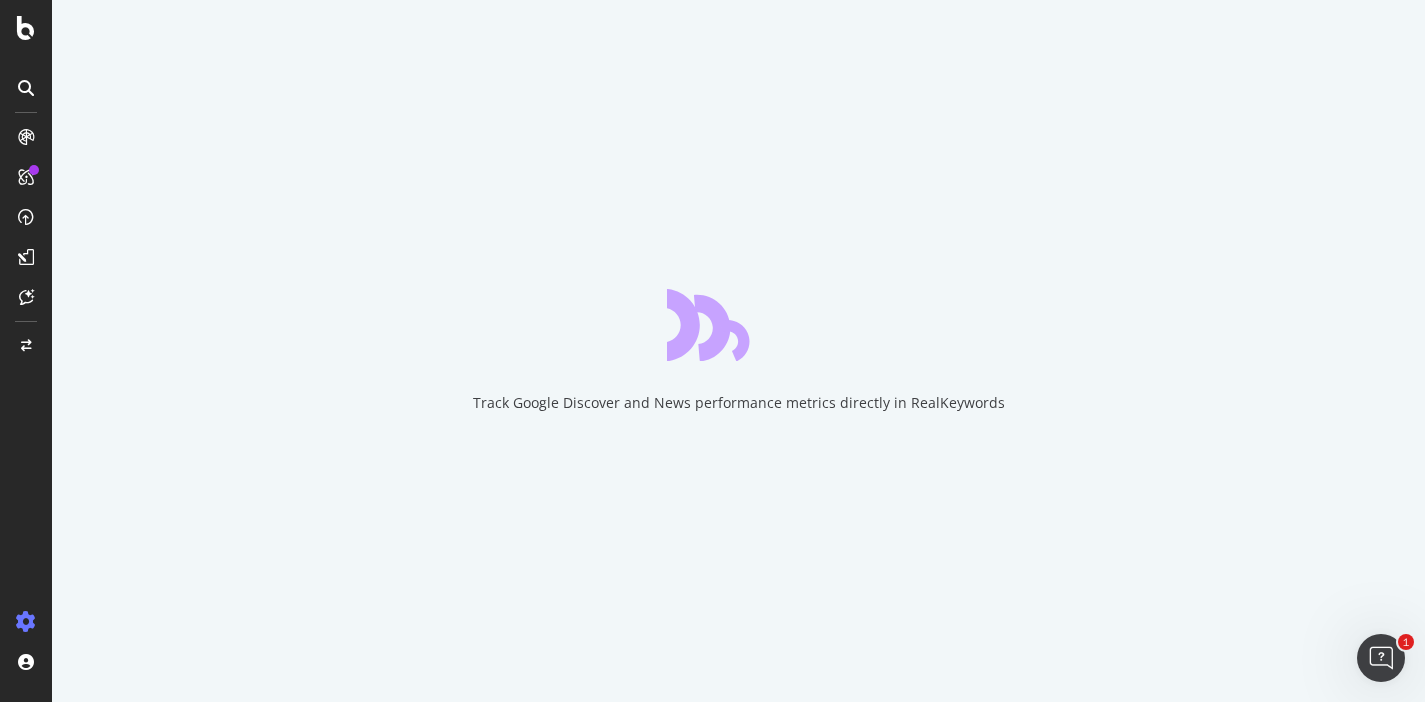 scroll, scrollTop: 0, scrollLeft: 0, axis: both 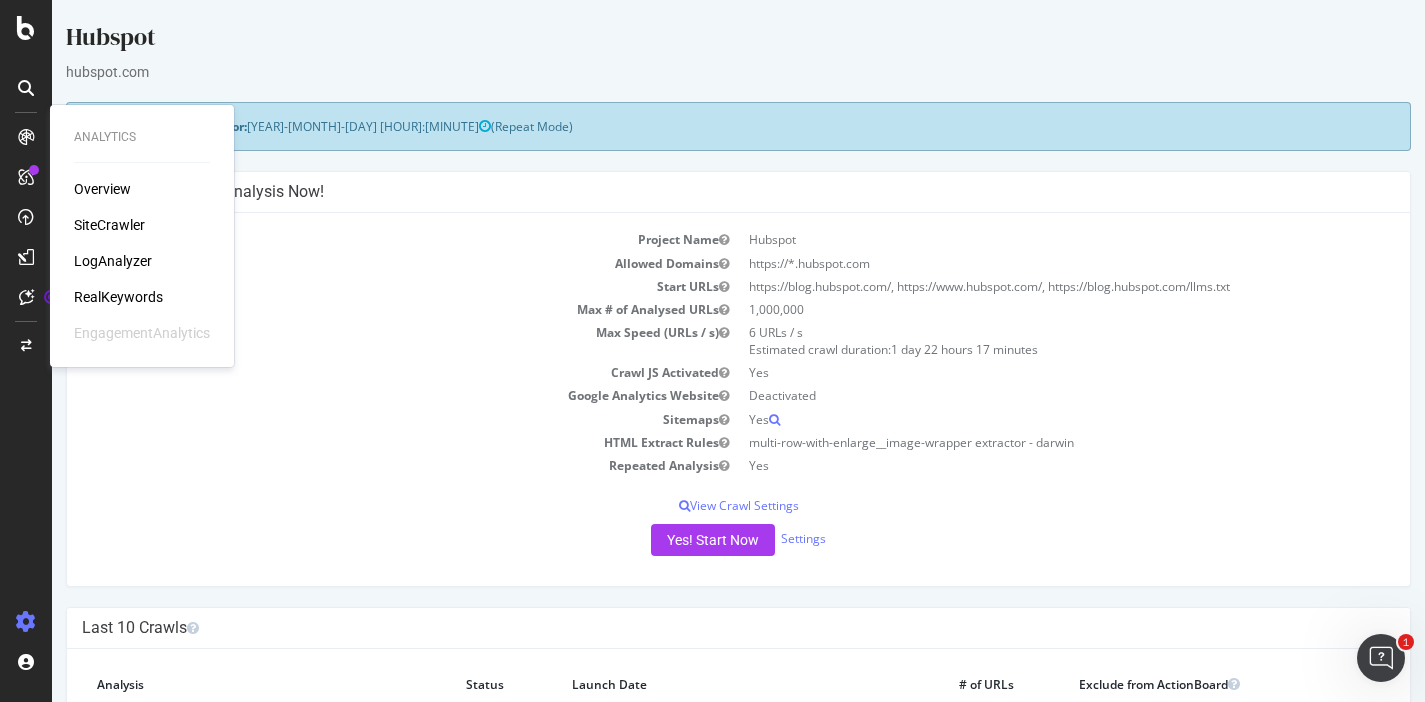 click on "LogAnalyzer" at bounding box center [113, 261] 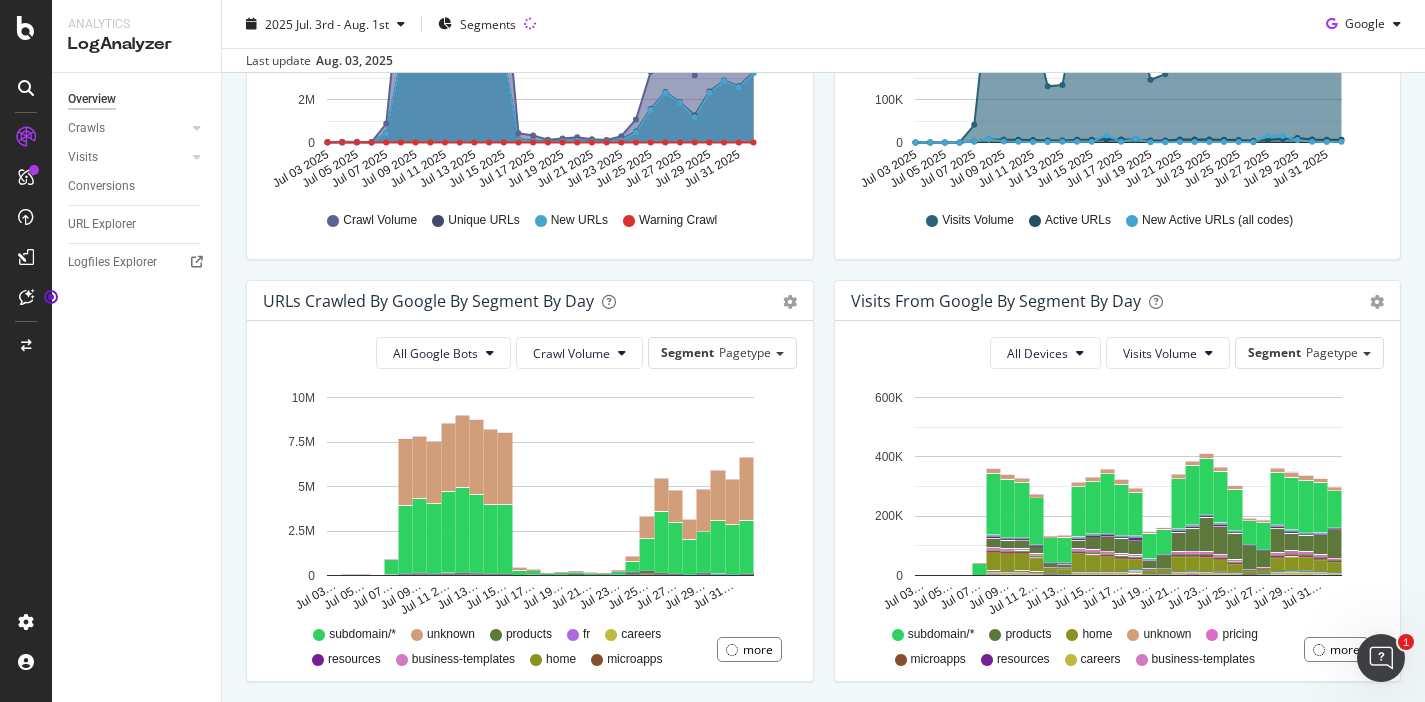 scroll, scrollTop: 0, scrollLeft: 0, axis: both 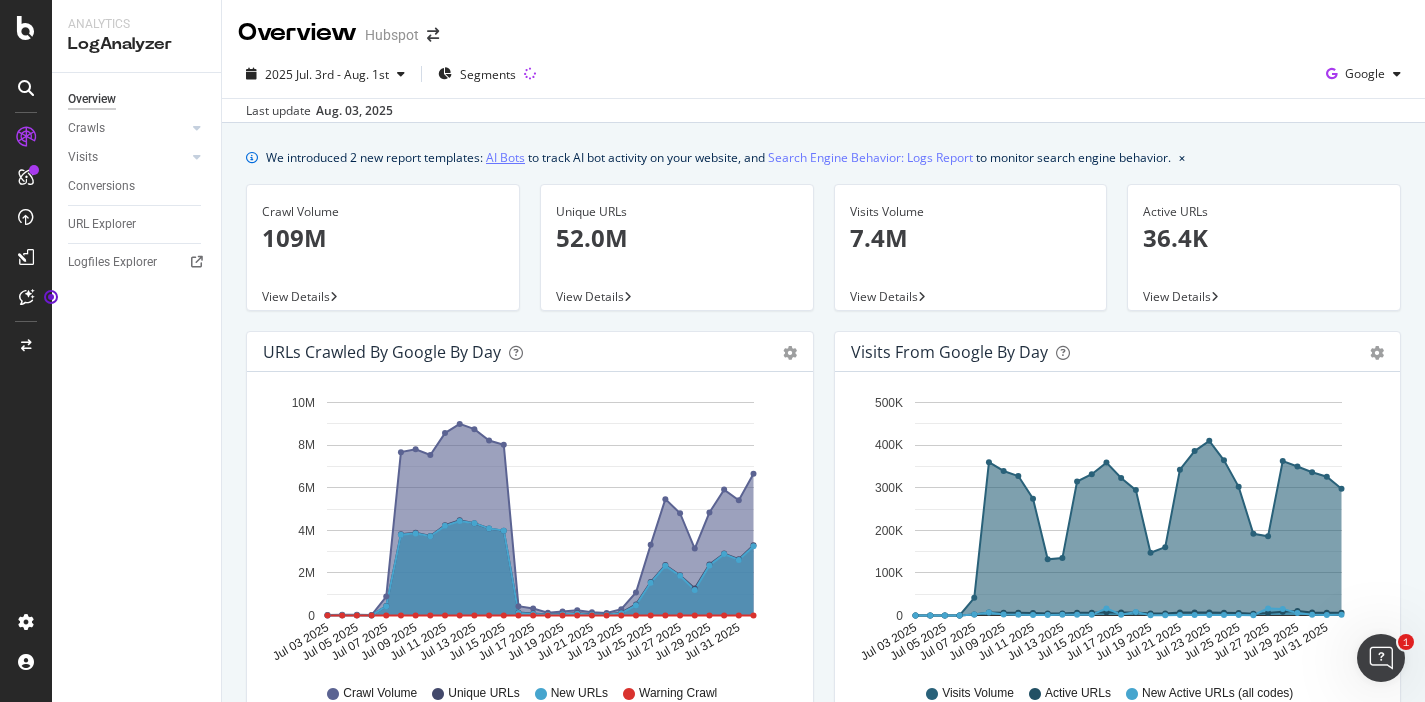click on "AI Bots" at bounding box center (505, 157) 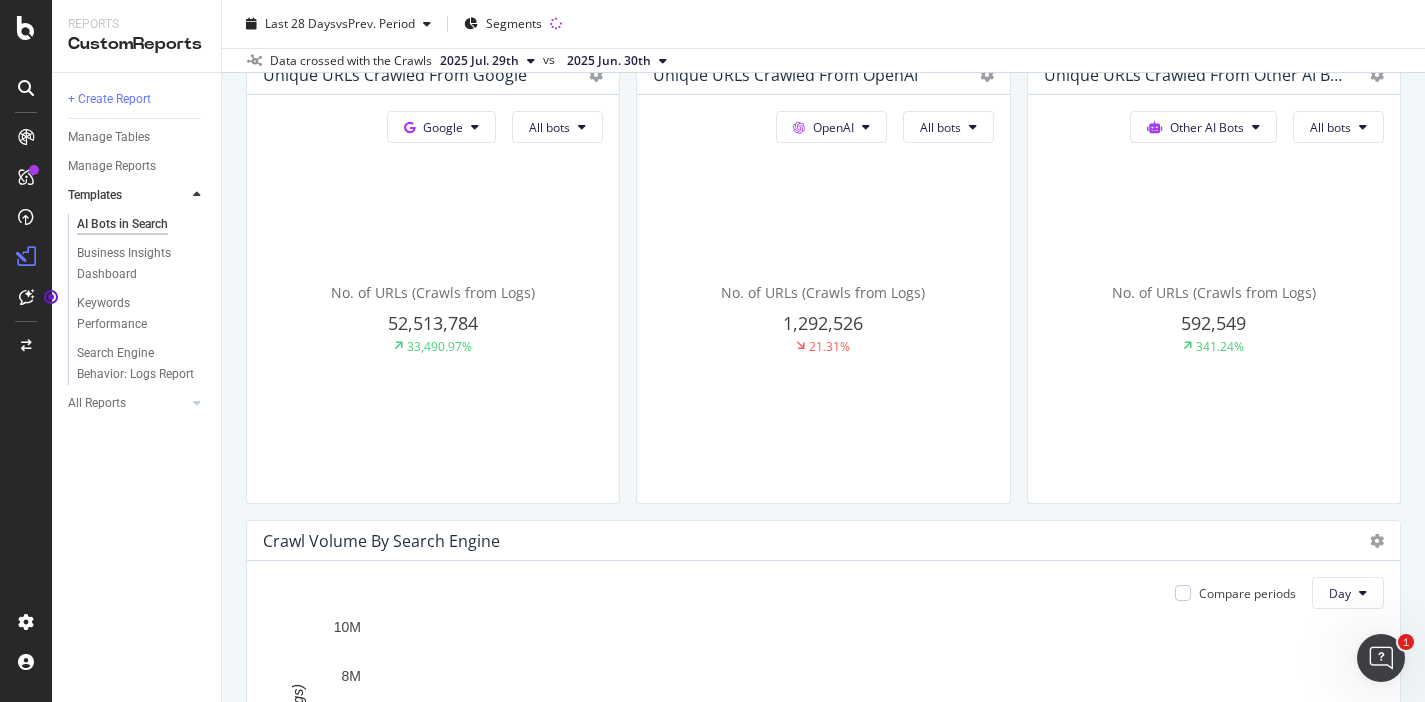 scroll, scrollTop: 900, scrollLeft: 0, axis: vertical 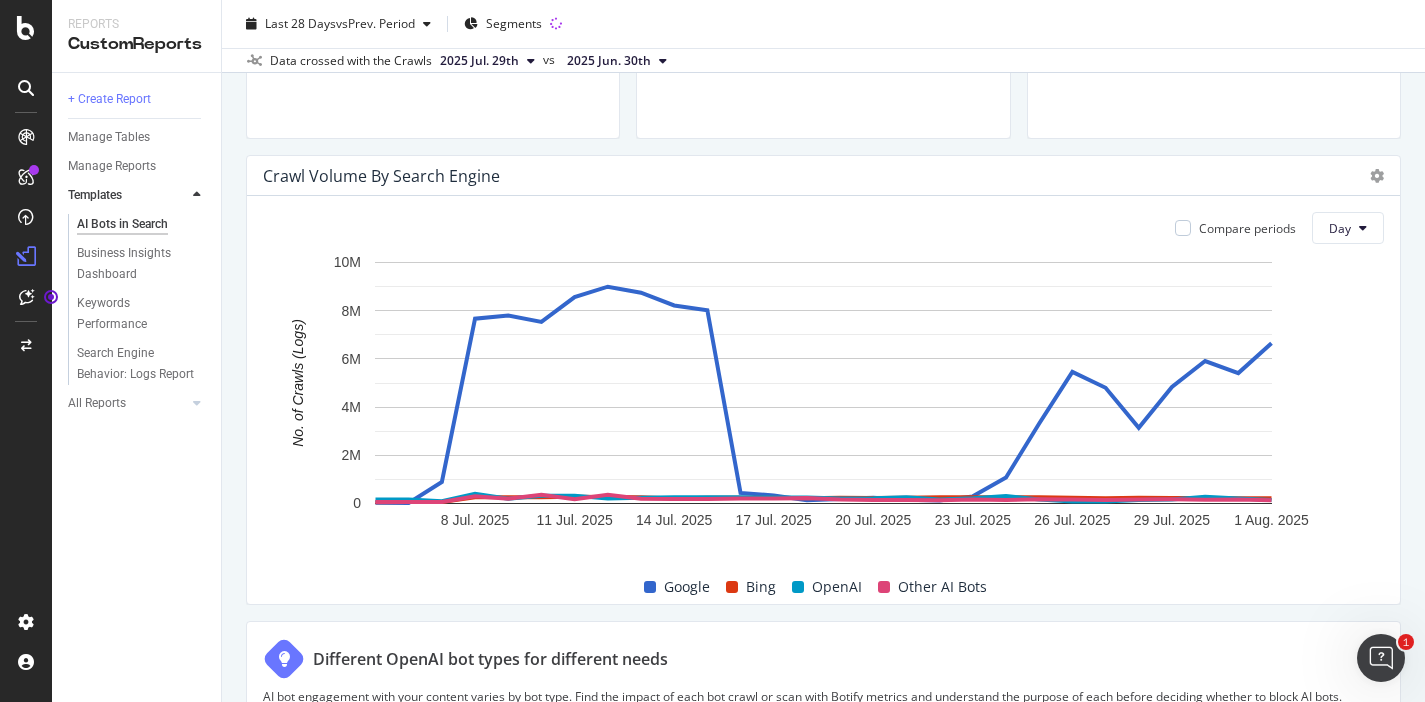 click on "OpenAI" at bounding box center (837, 587) 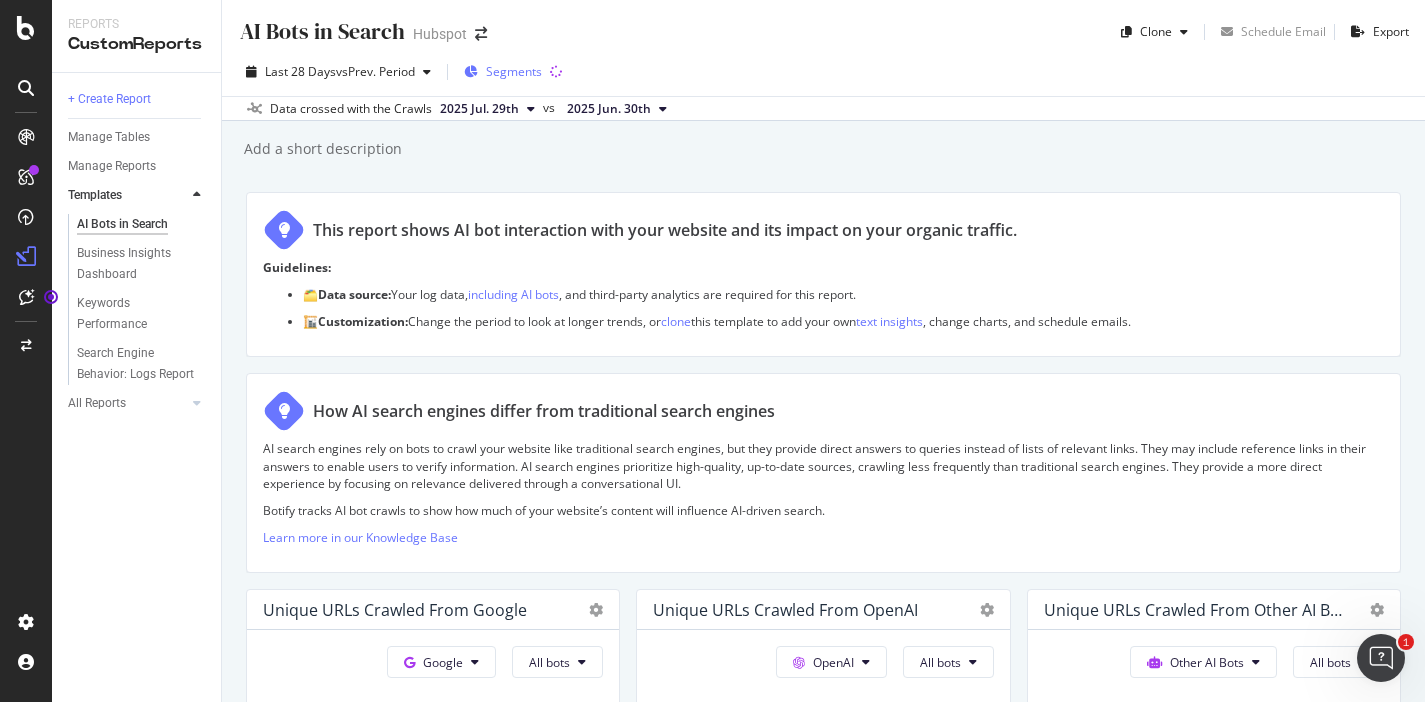 click on "Segments" at bounding box center [514, 71] 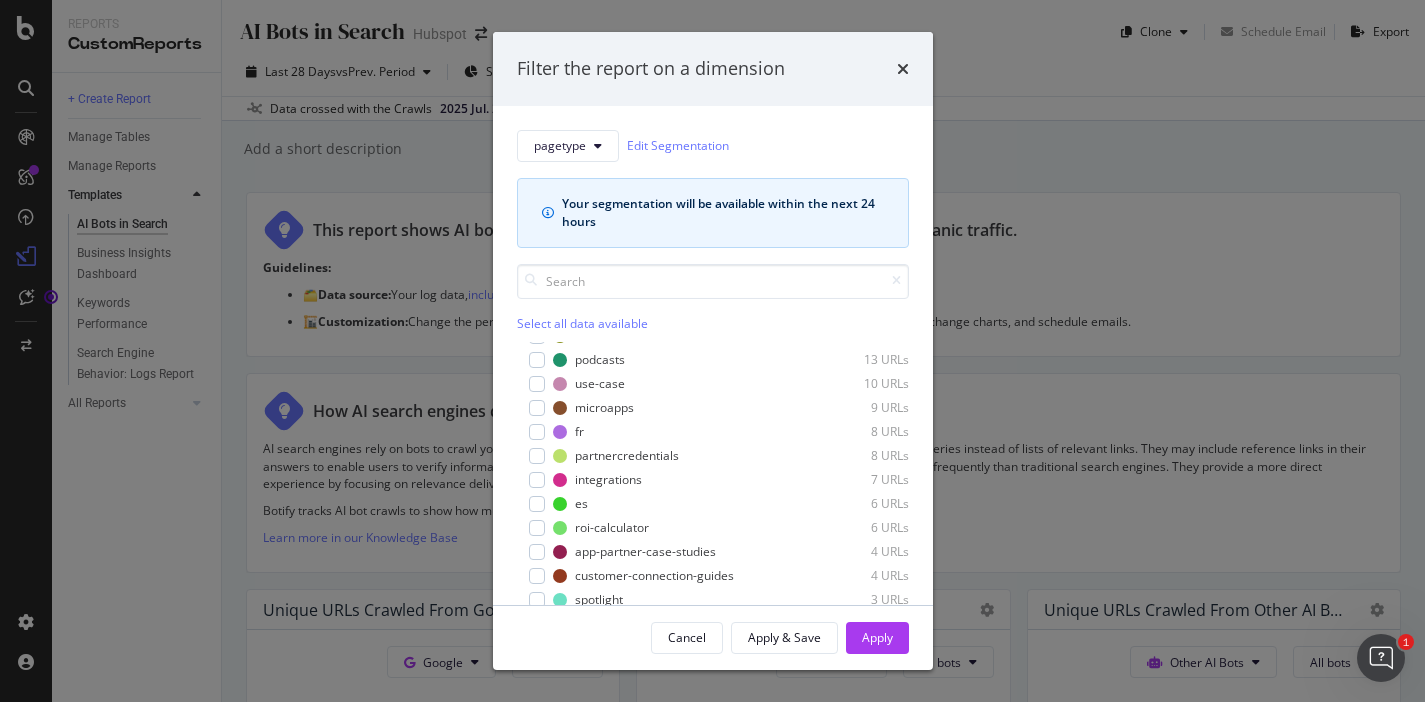 scroll, scrollTop: 0, scrollLeft: 0, axis: both 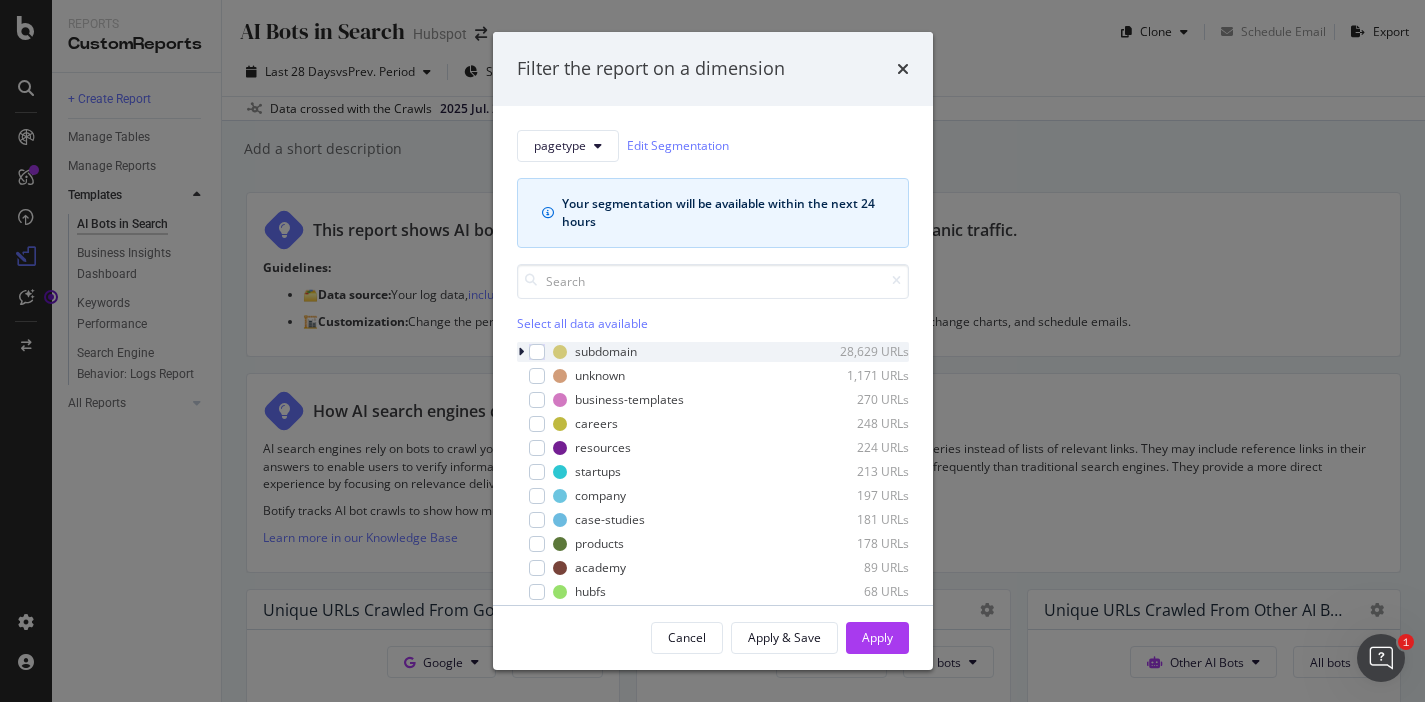 click at bounding box center (521, 352) 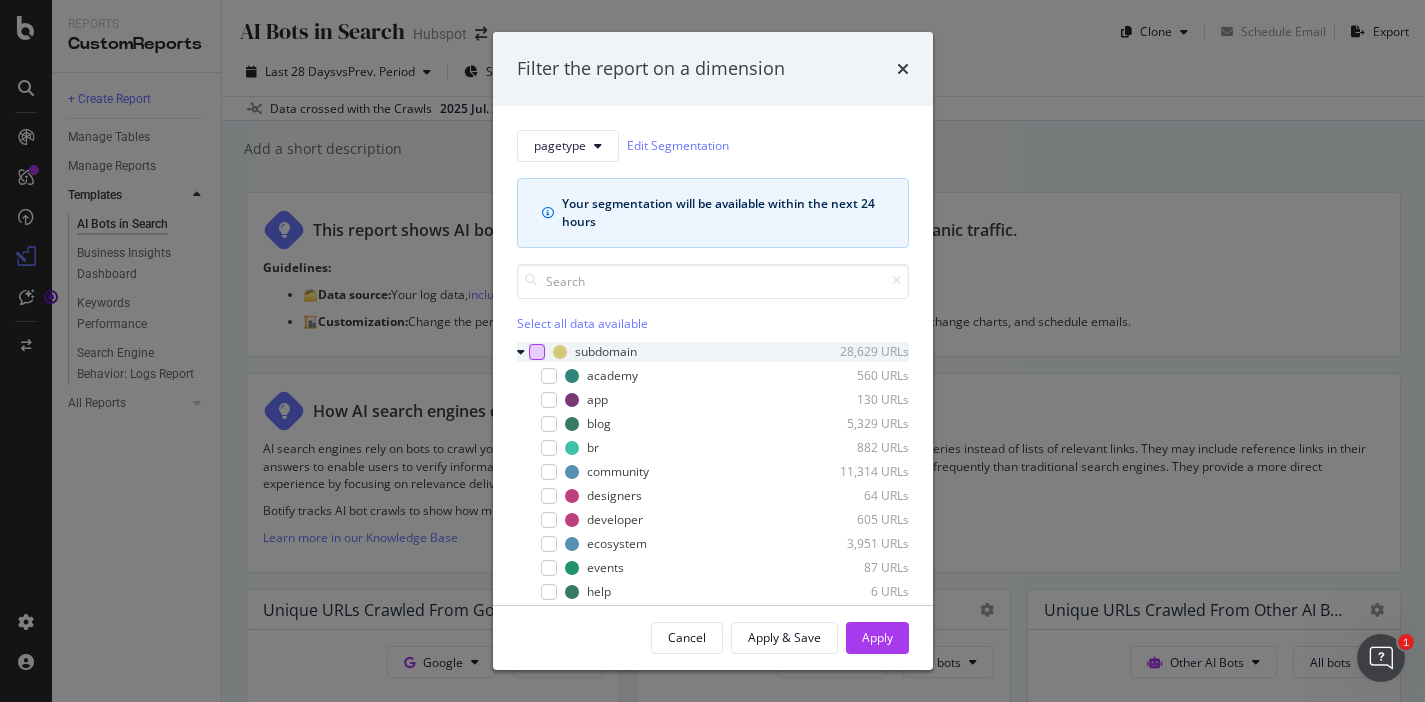 click at bounding box center [537, 352] 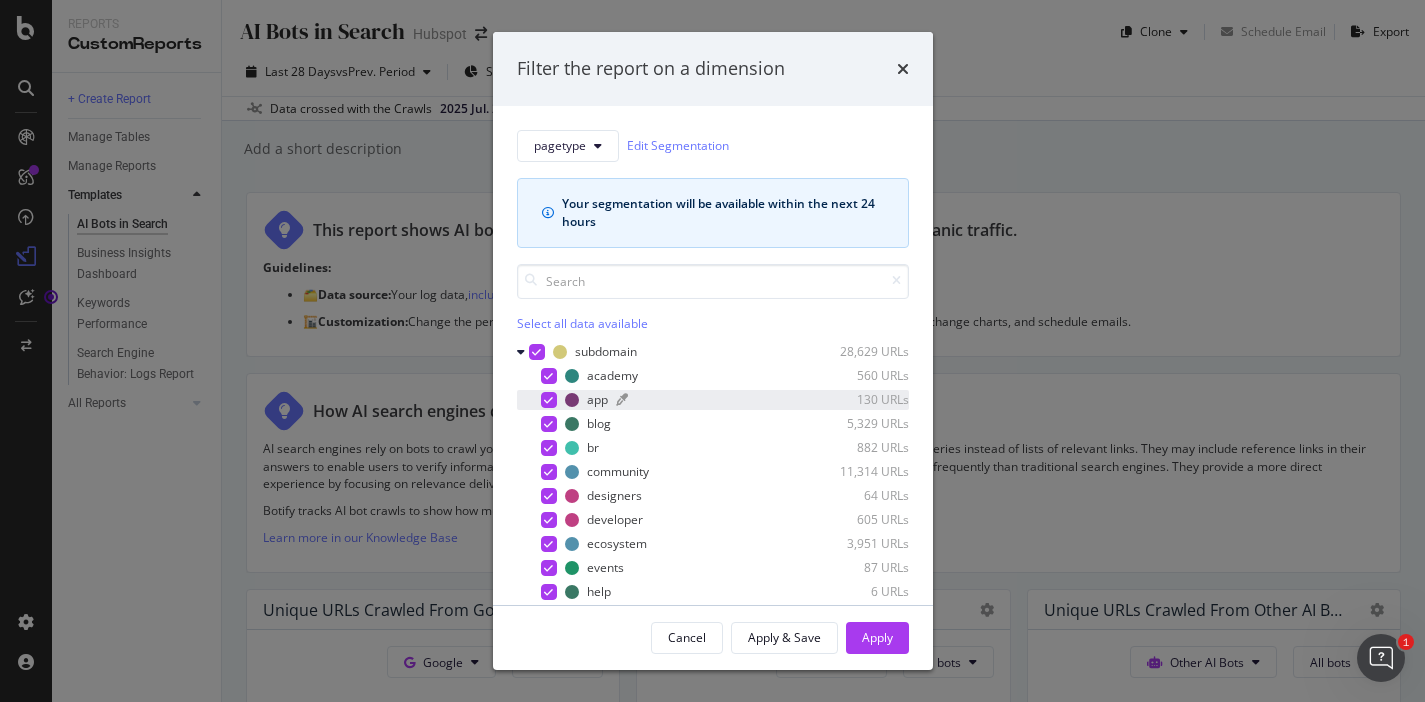 scroll, scrollTop: 308, scrollLeft: 0, axis: vertical 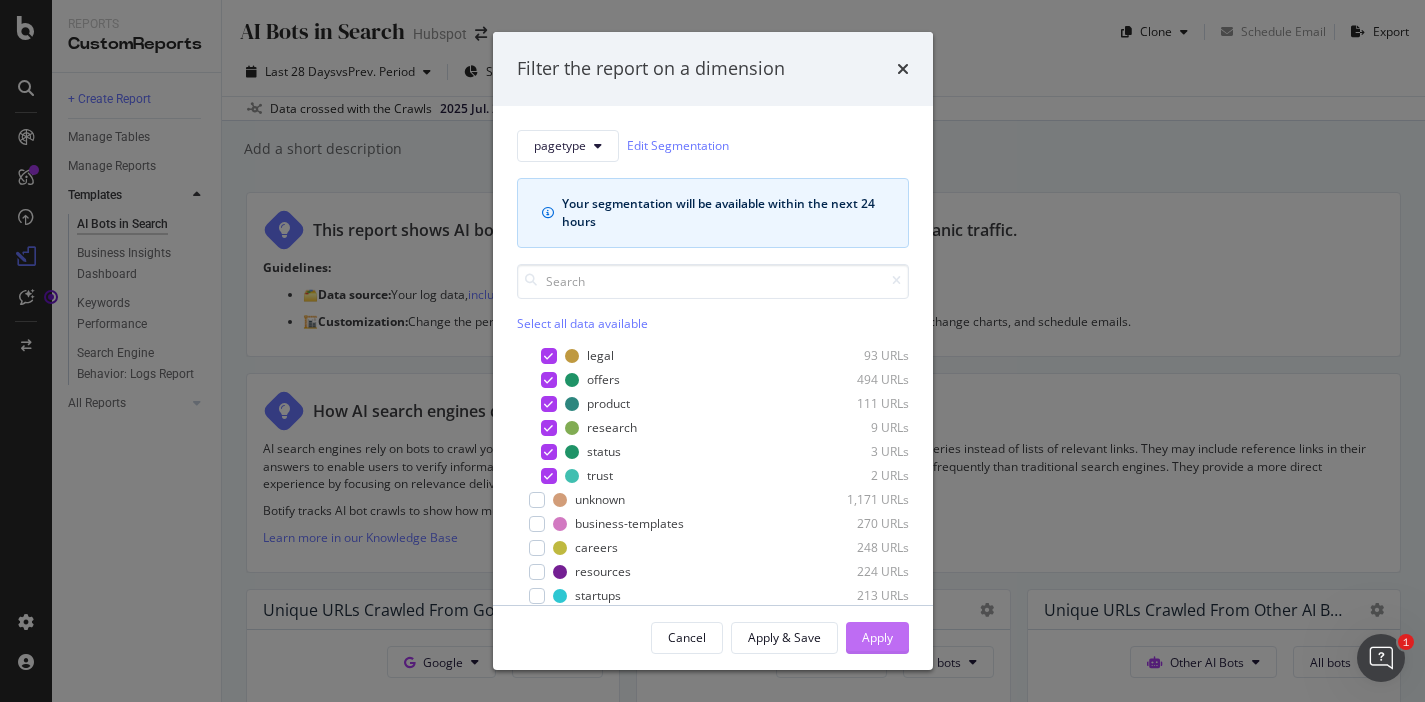 click on "Apply" at bounding box center [877, 637] 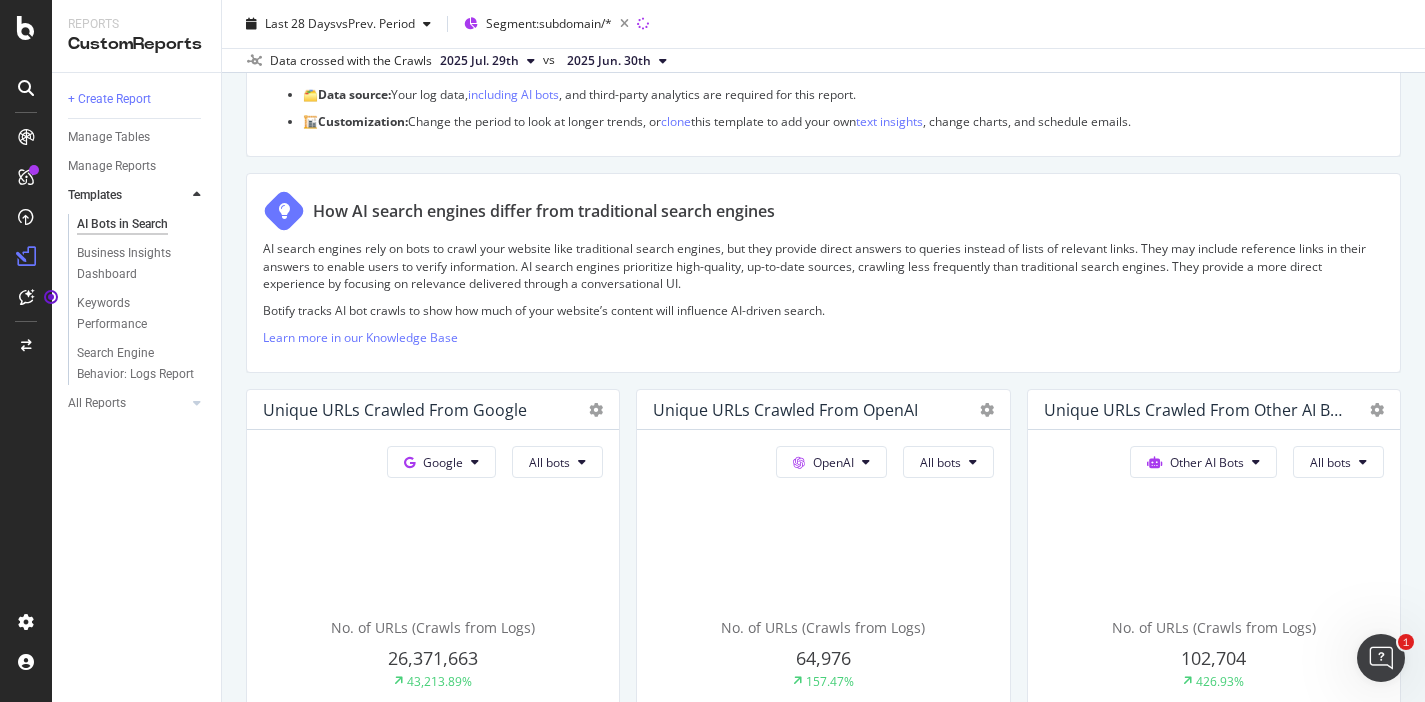 scroll, scrollTop: 0, scrollLeft: 0, axis: both 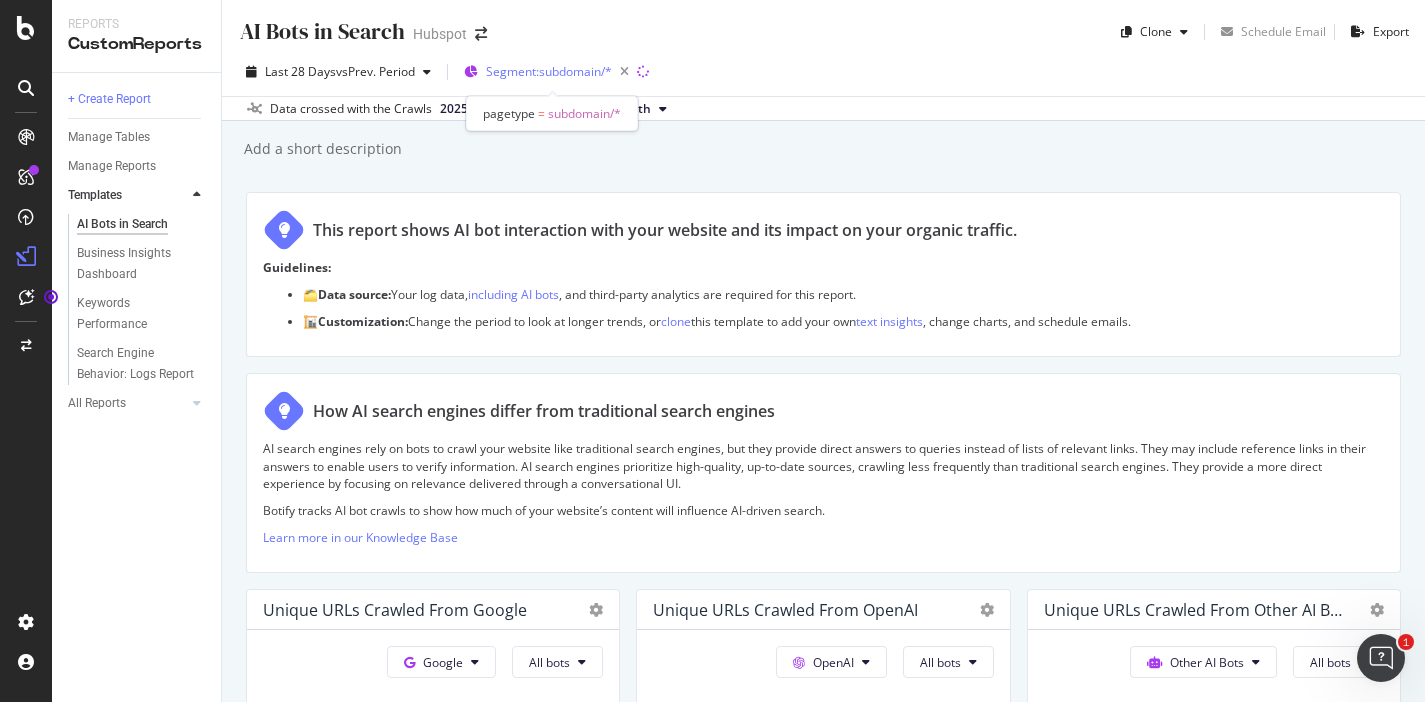 click on "Segment:  subdomain/*" at bounding box center [549, 71] 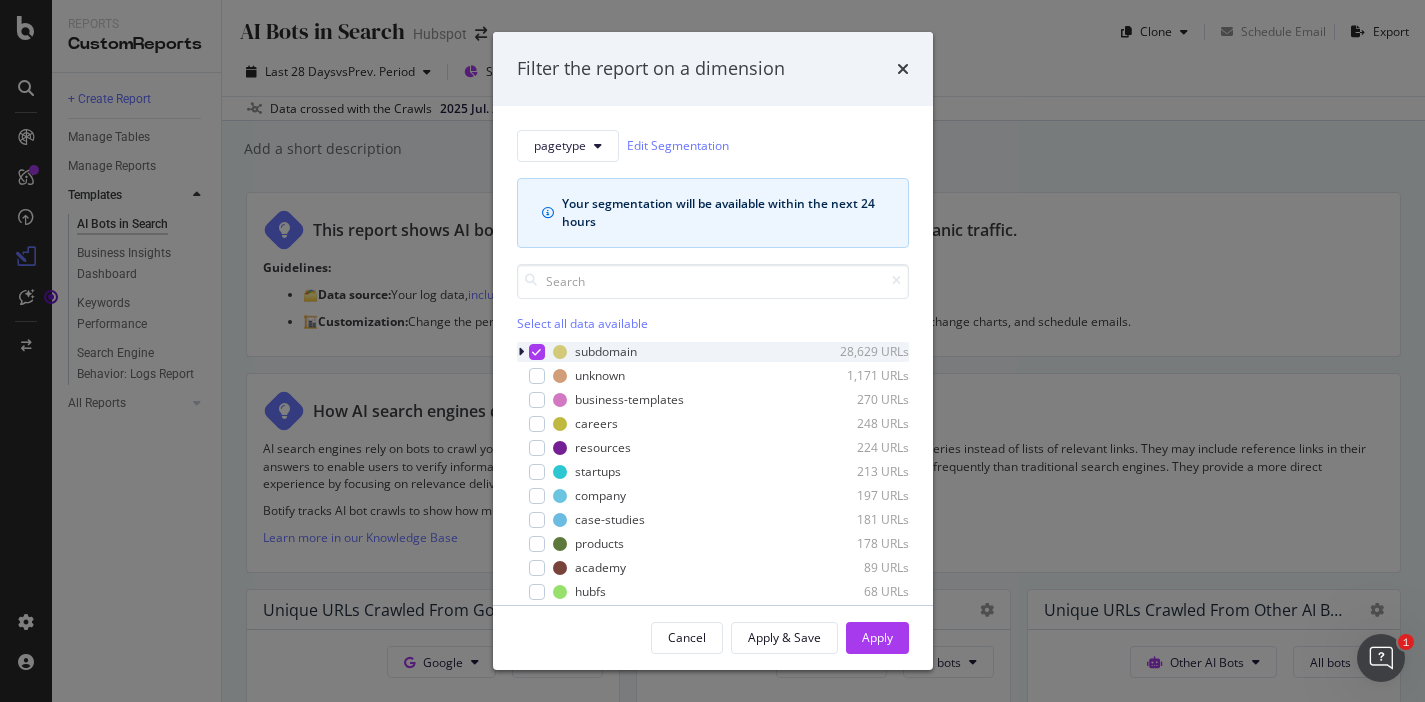 click at bounding box center (521, 352) 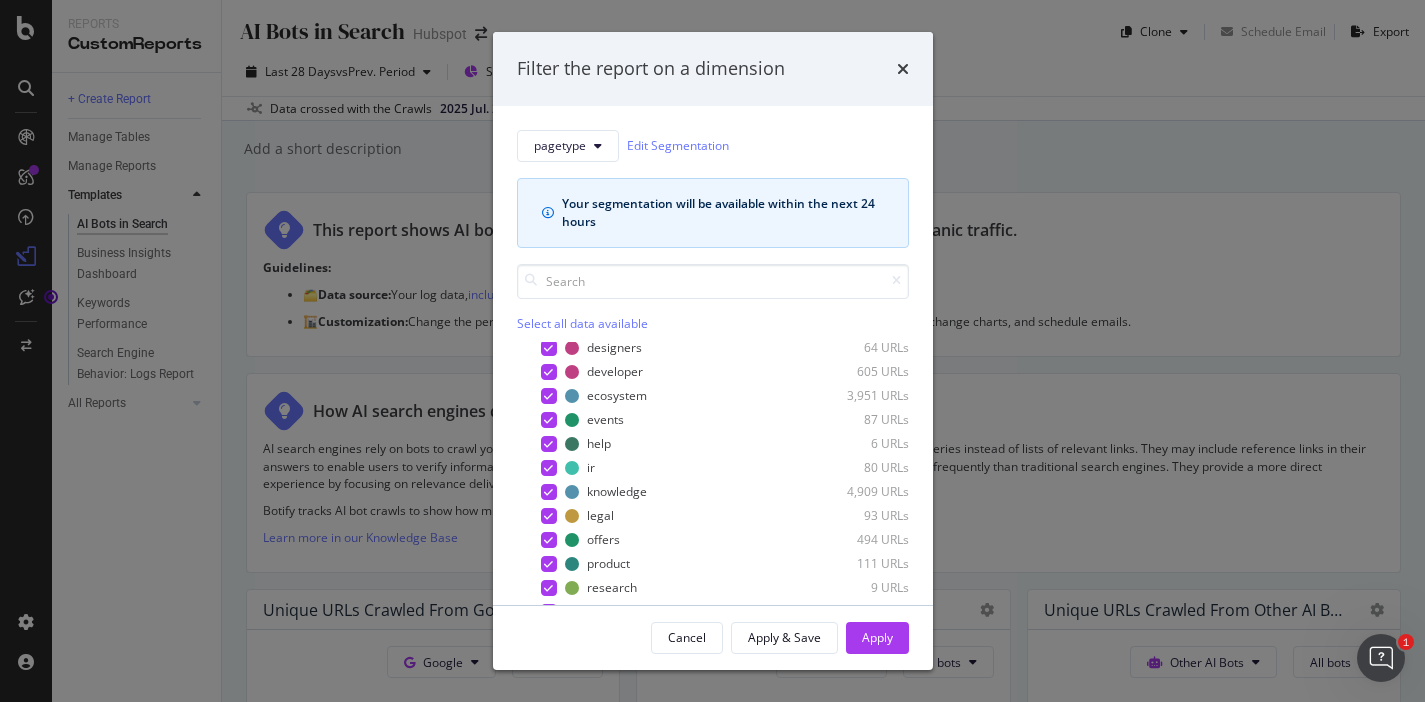 scroll, scrollTop: 0, scrollLeft: 0, axis: both 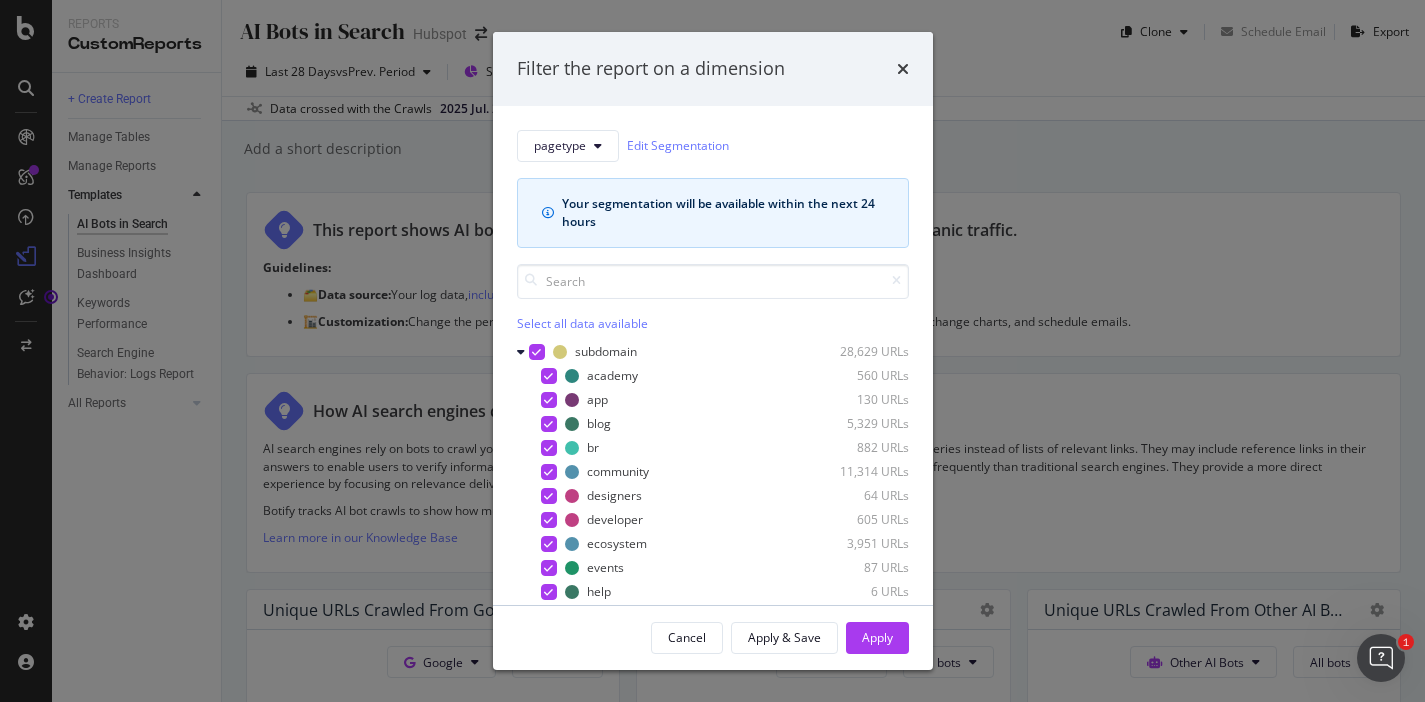click at bounding box center [548, 213] 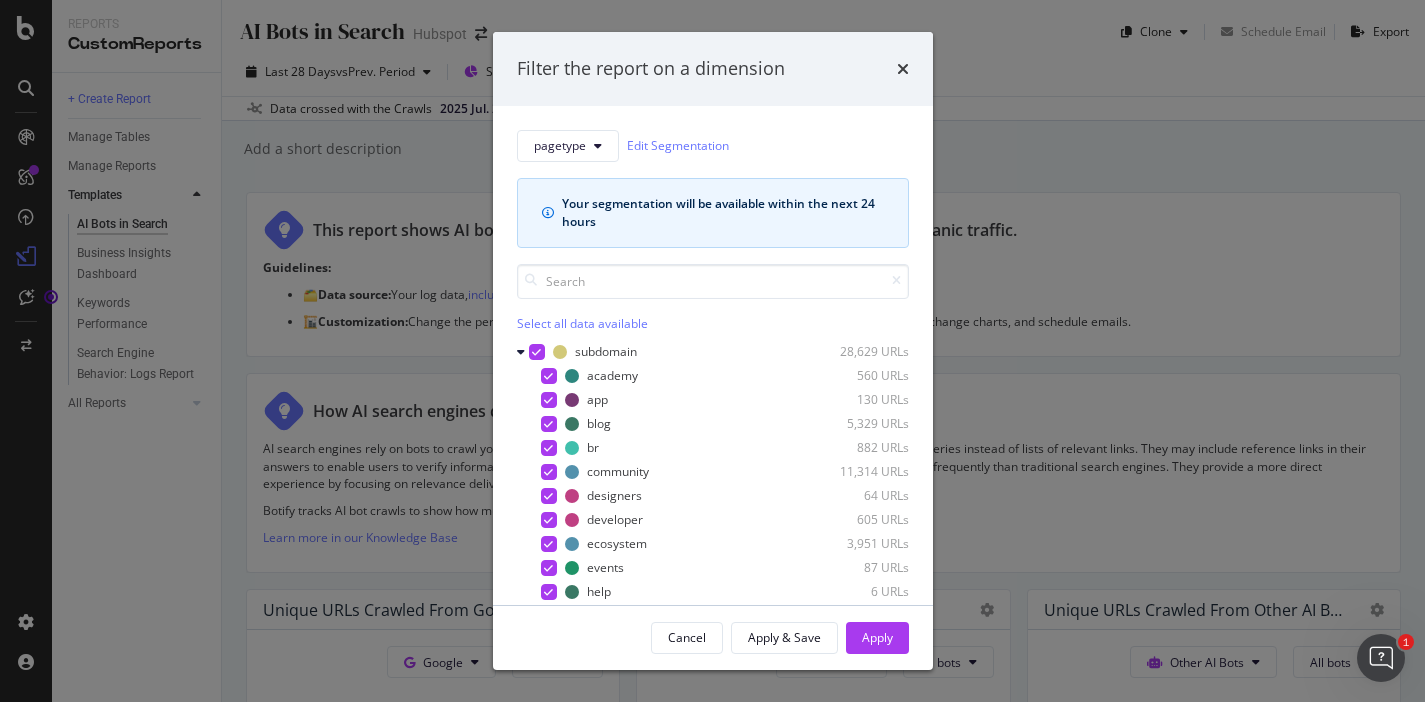 click on "Select all data available" at bounding box center [713, 323] 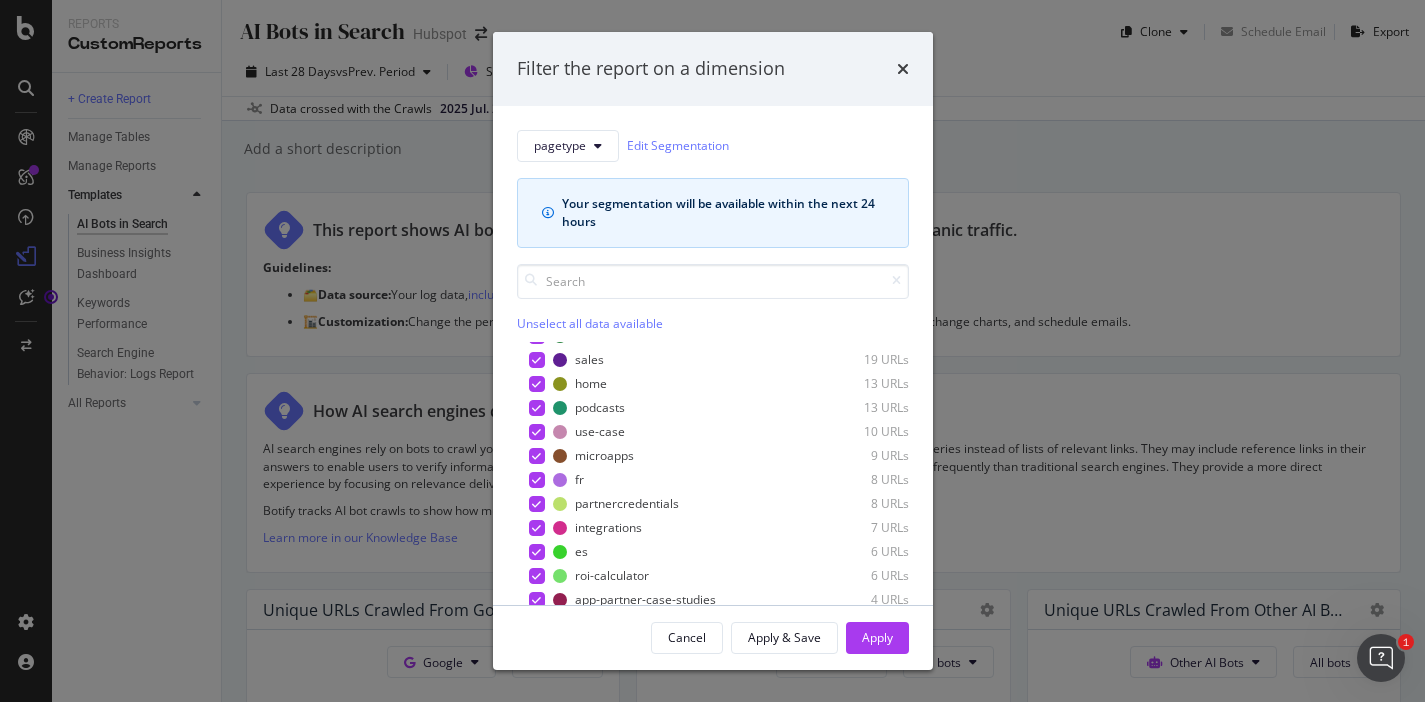 scroll, scrollTop: 856, scrollLeft: 0, axis: vertical 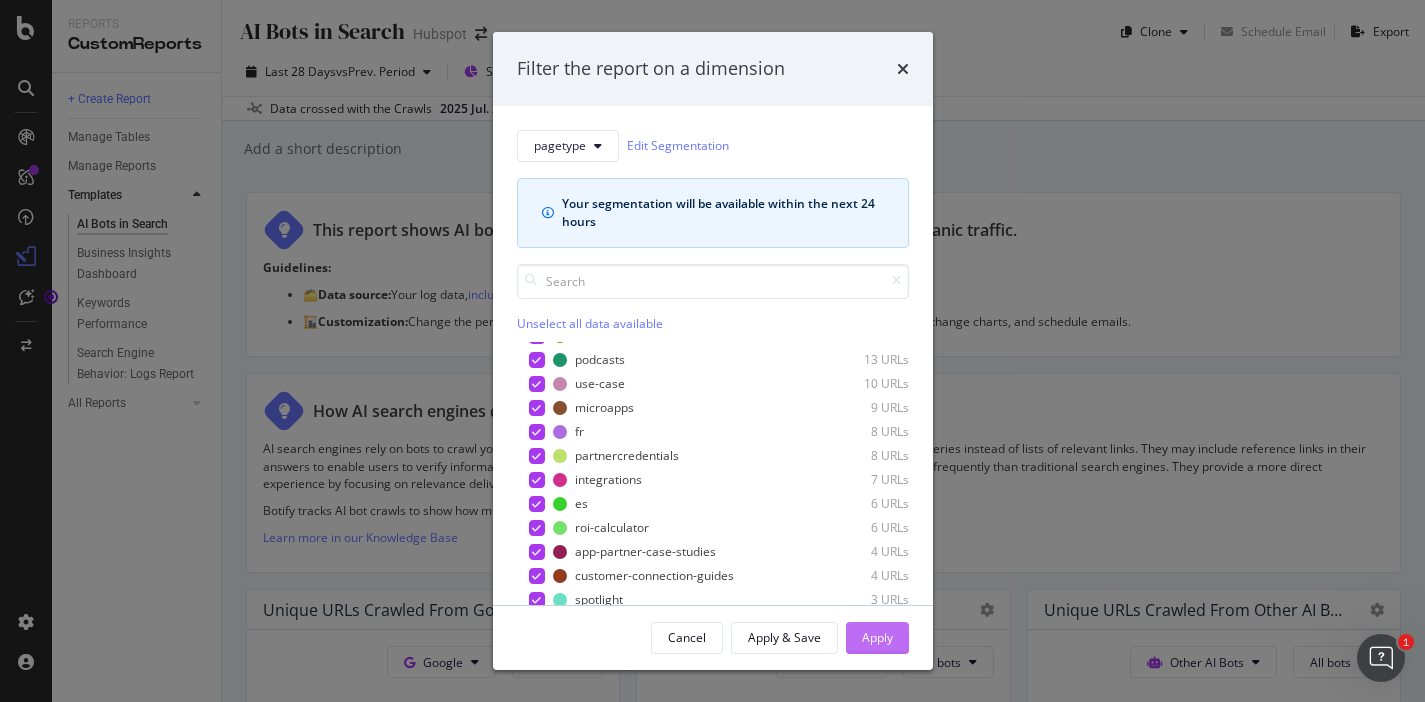 click on "Apply" at bounding box center [877, 637] 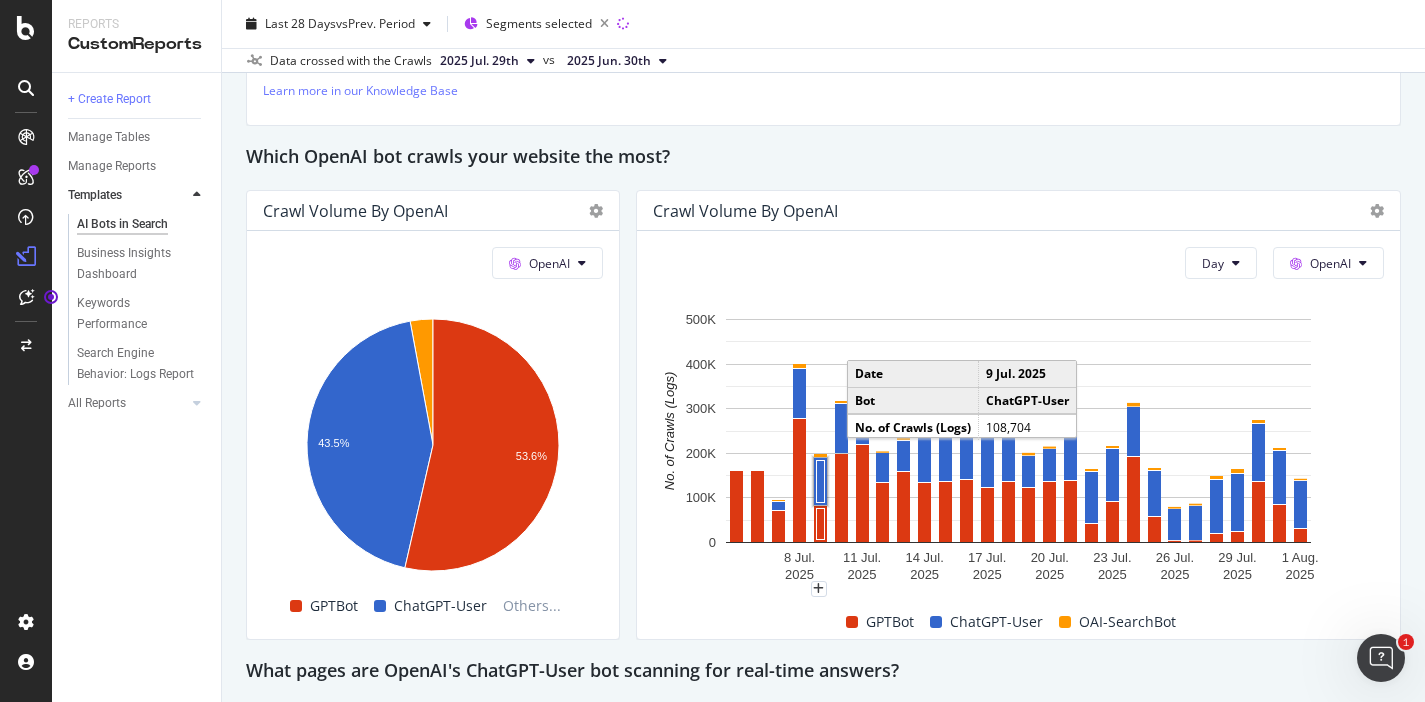 scroll, scrollTop: 2268, scrollLeft: 0, axis: vertical 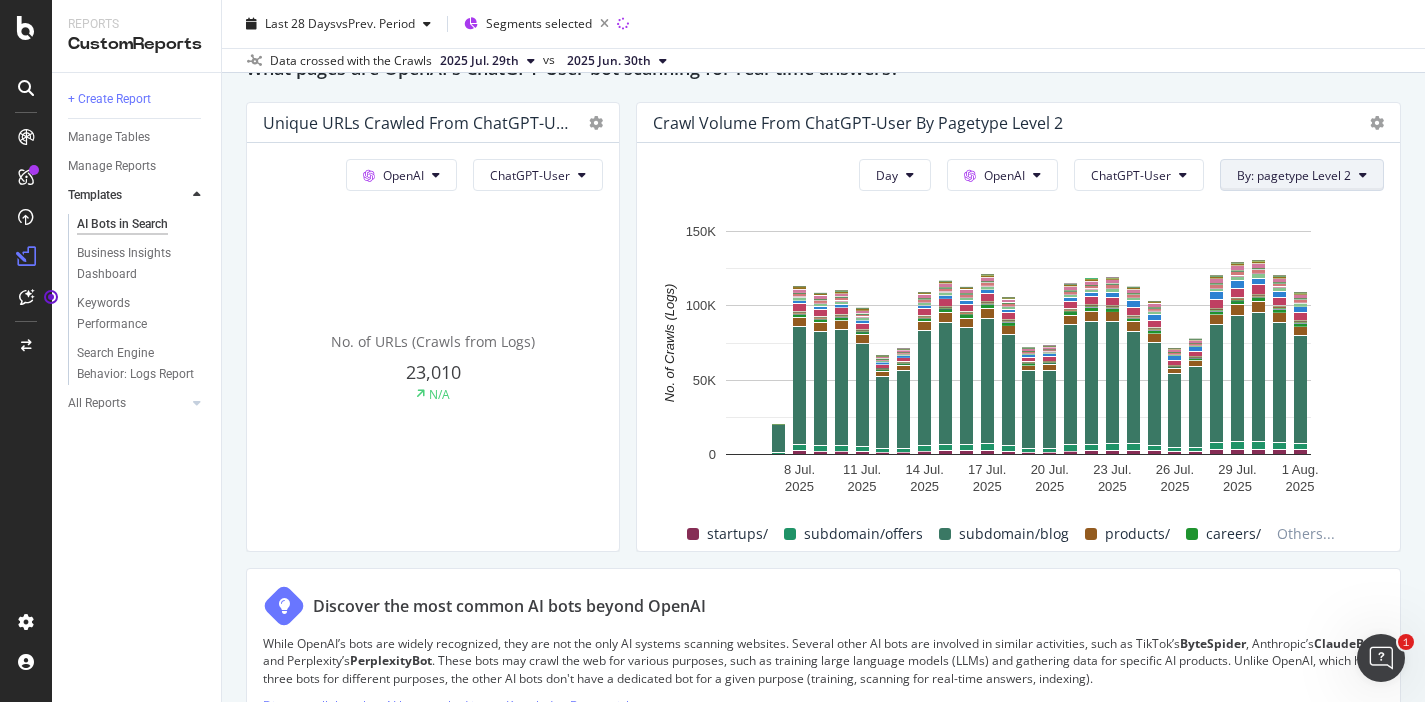 click on "By: pagetype Level 2" at bounding box center [1294, 175] 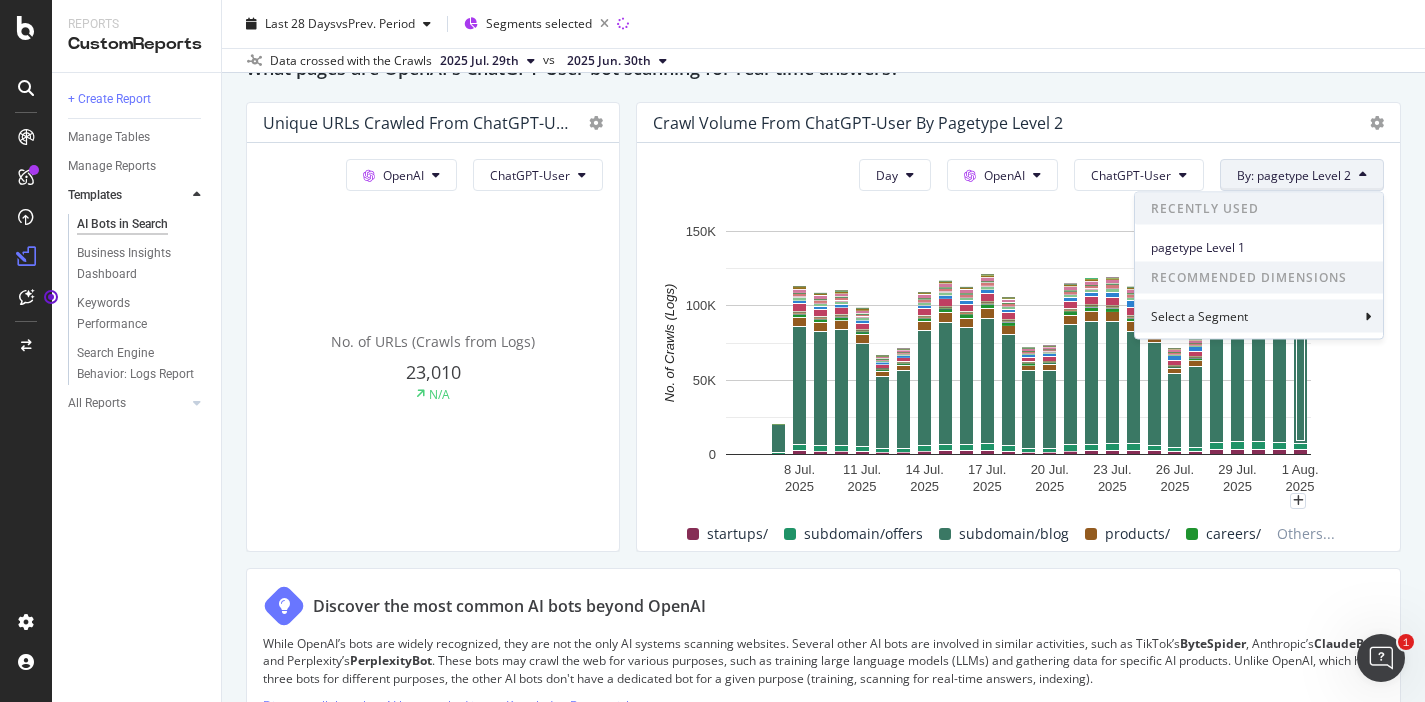 click on "Select a Segment" at bounding box center (1259, 316) 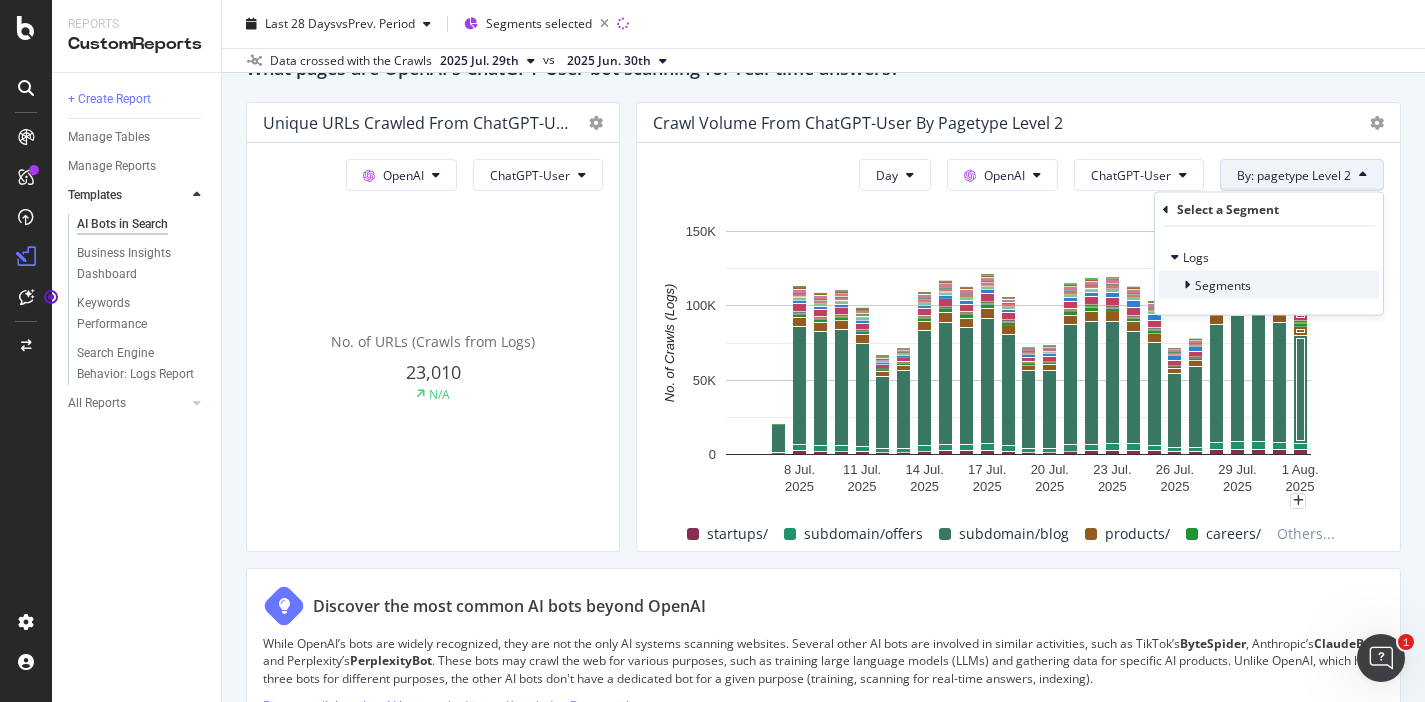 click on "Segments" at bounding box center [1223, 284] 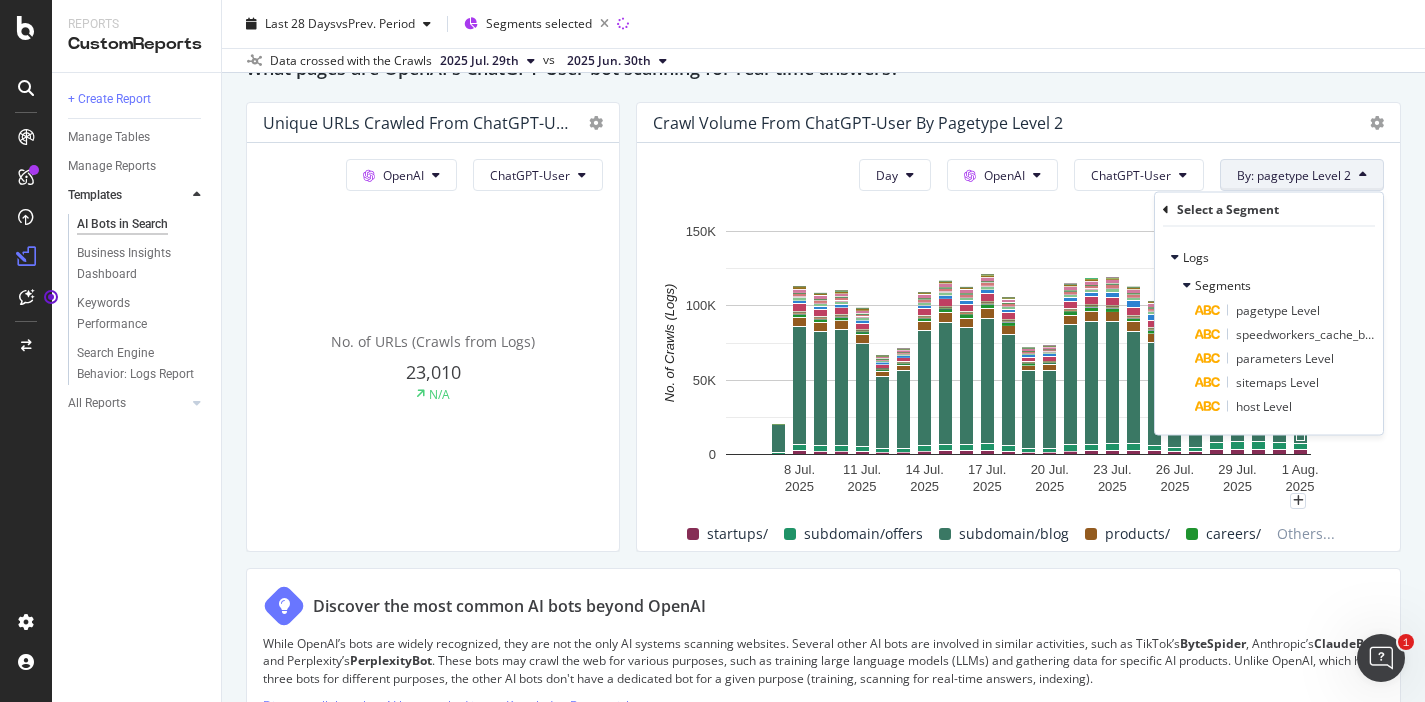 click on "Day OpenAI ChatGPT-User By: pagetype Level 2 Select a Segment Logs Segments pagetype Level speedworkers_cache_behaviors Level parameters Level sitemaps Level host Level Hold CMD (⌘) while clicking to filter the report. [DAY] [MONTH] [YEAR] [DAY] [MONTH] [YEAR] [DAY] [MONTH] [YEAR] [DAY] [MONTH] [YEAR] [DAY] [MONTH] [YEAR] [DAY] [MONTH] [YEAR] [DAY] [MONTH] [YEAR] [DAY] [MONTH] [YEAR] [DAY] [MONTH] [YEAR] 0 50K 100K 150K No. of Crawls (Logs) pagetype Level 1 & pagetype Level 2 startups/ subdomain/offers subdomain/blog products/ careers/ partnercredentials/ sales/ partners/ podcasts/ roi-calculator/ home/ hubfs/ unknown/ resources/ company/ microapps/ case-studies/ services/ spotlight/ academy/ app-partner-case-studies/ integrations/ business-templates/ pricing/ stories/ fr/ comparison/ hubspot-user-groups/ customer-connection-guides/ use-case/ es/ cs/ 5 [MONTH] [YEAR] 6 [MONTH] [YEAR] 7 [MONTH] [YEAR] 2 1,007 19,375 2 4 8 [MONTH] [YEAR] 2,582 4,052 79,352 6,476 1,790 46 494 898 56 98 190 8 [MONTH] [YEAR] 2,196 4,023 76,491 40" at bounding box center [1018, 347] 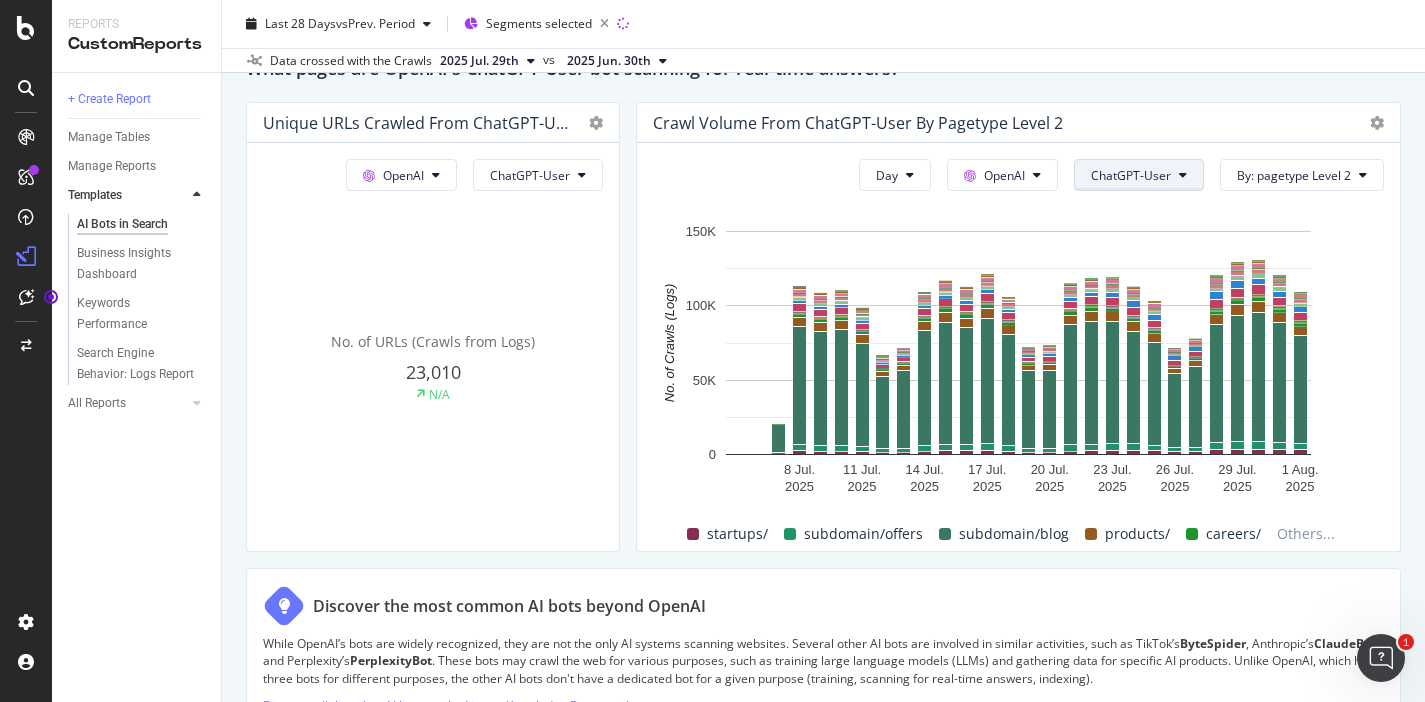 click on "ChatGPT-User" at bounding box center (1131, 175) 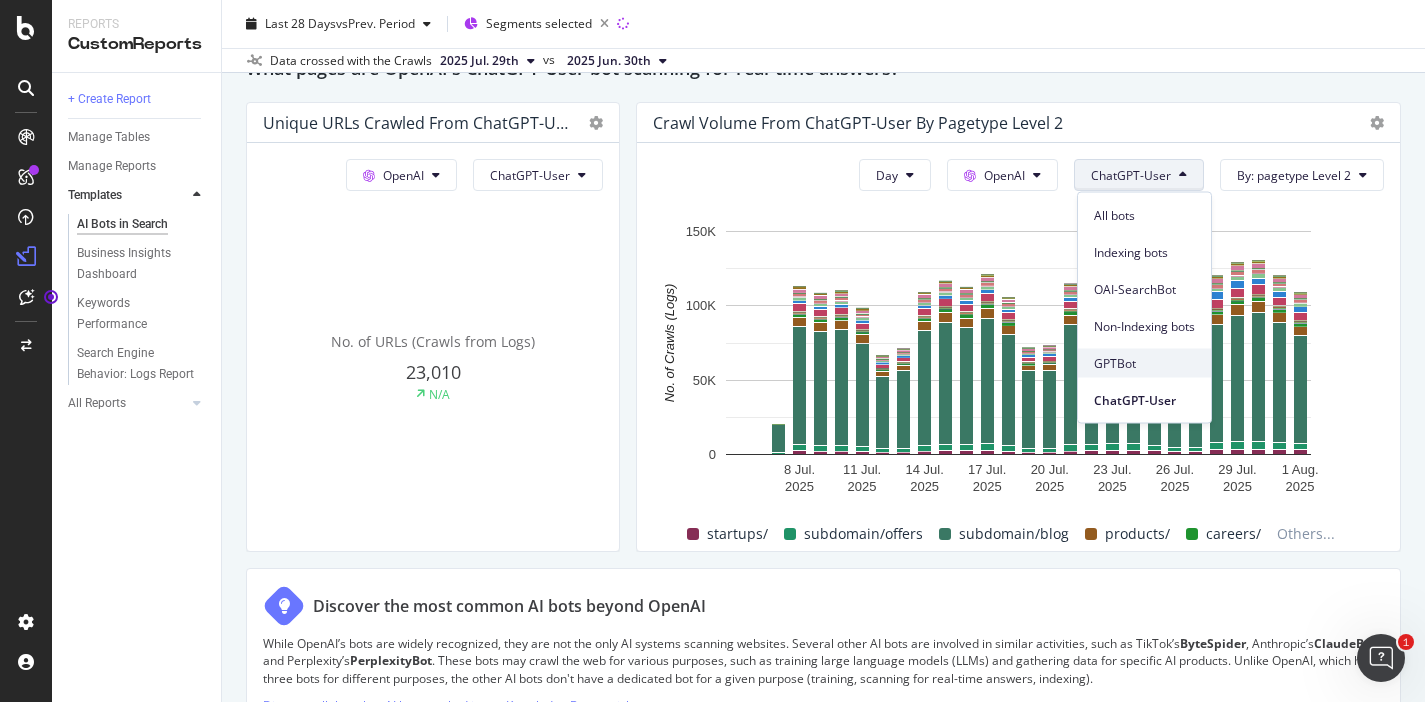 click on "GPTBot" at bounding box center [1144, 363] 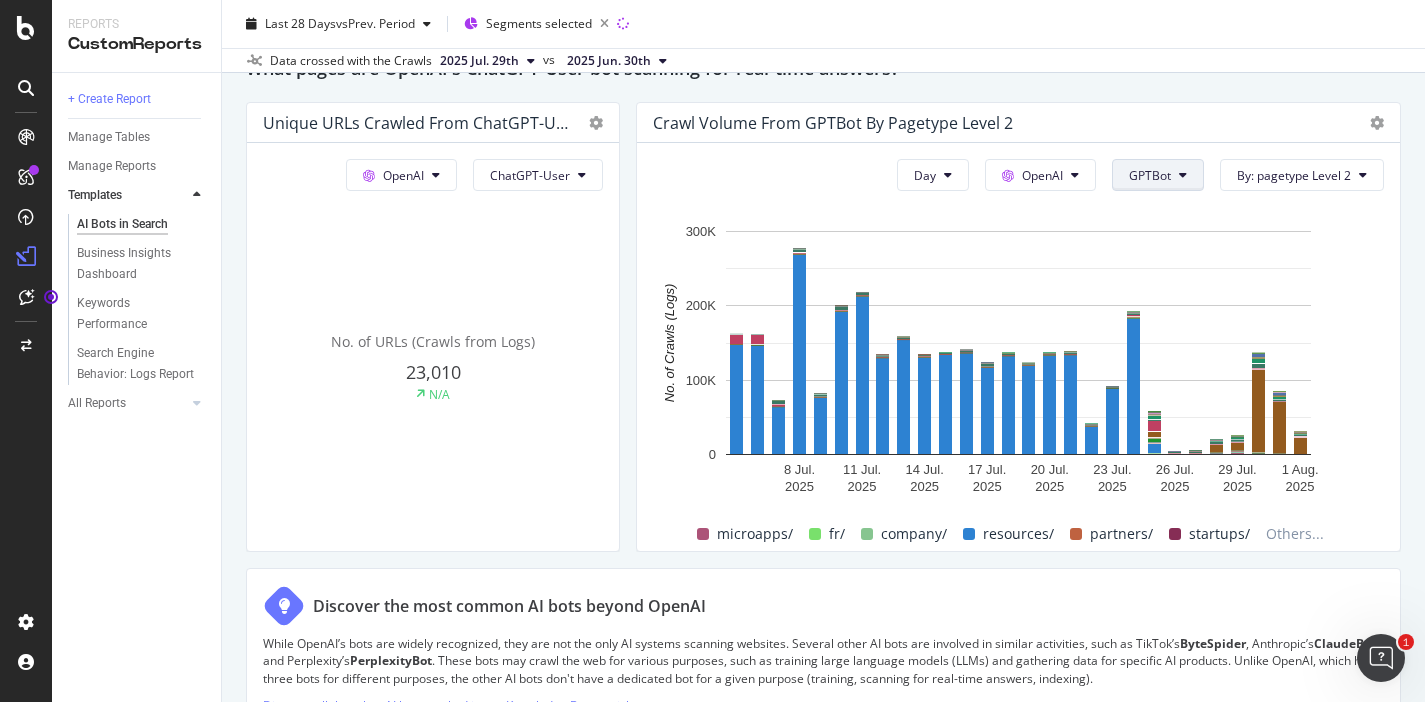click on "GPTBot" at bounding box center [1150, 175] 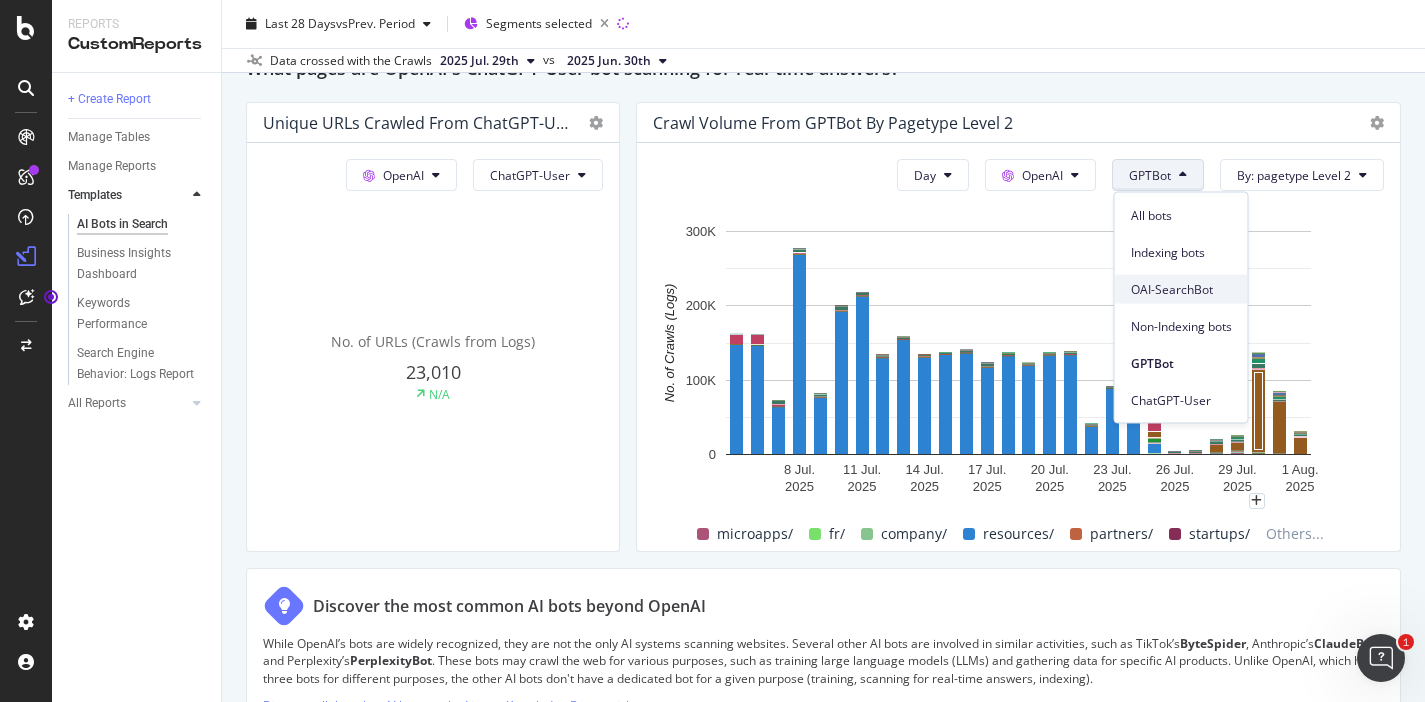 click on "OAI-SearchBot" at bounding box center (1181, 289) 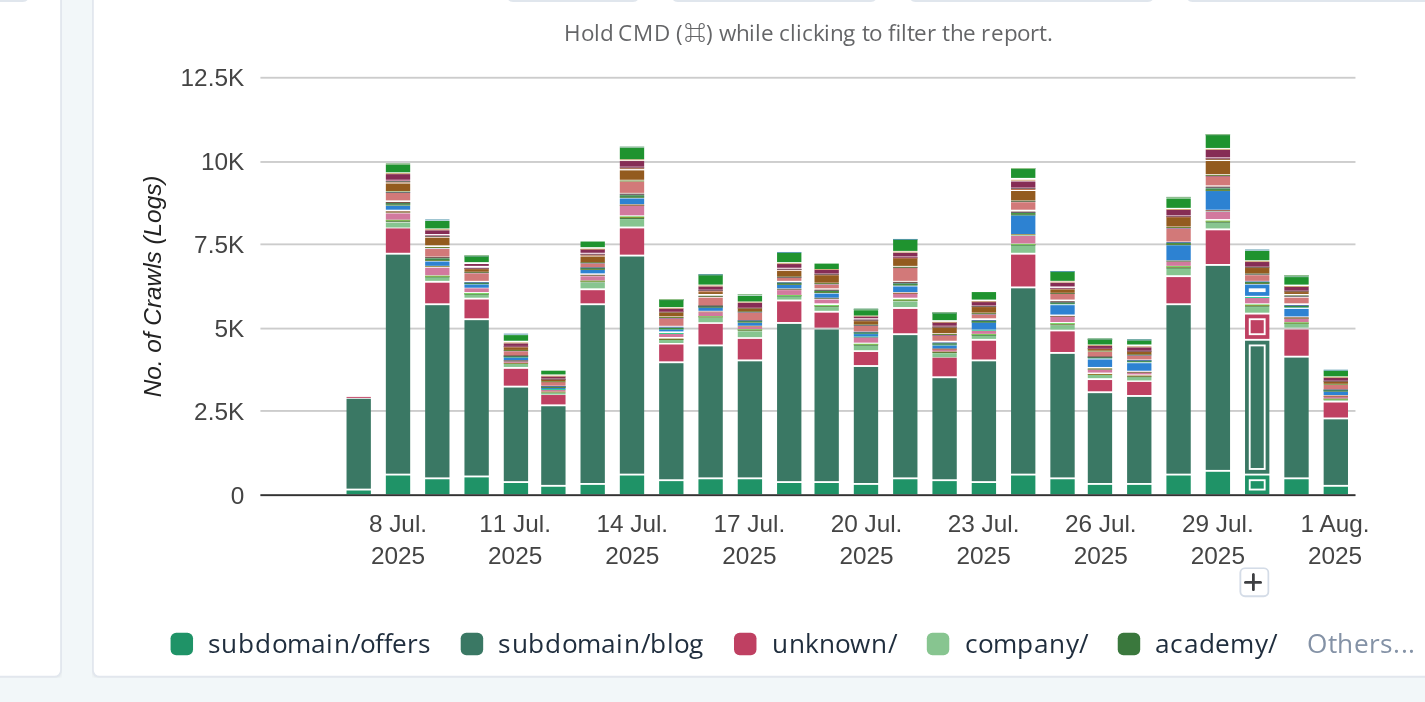 scroll, scrollTop: 2348, scrollLeft: 0, axis: vertical 